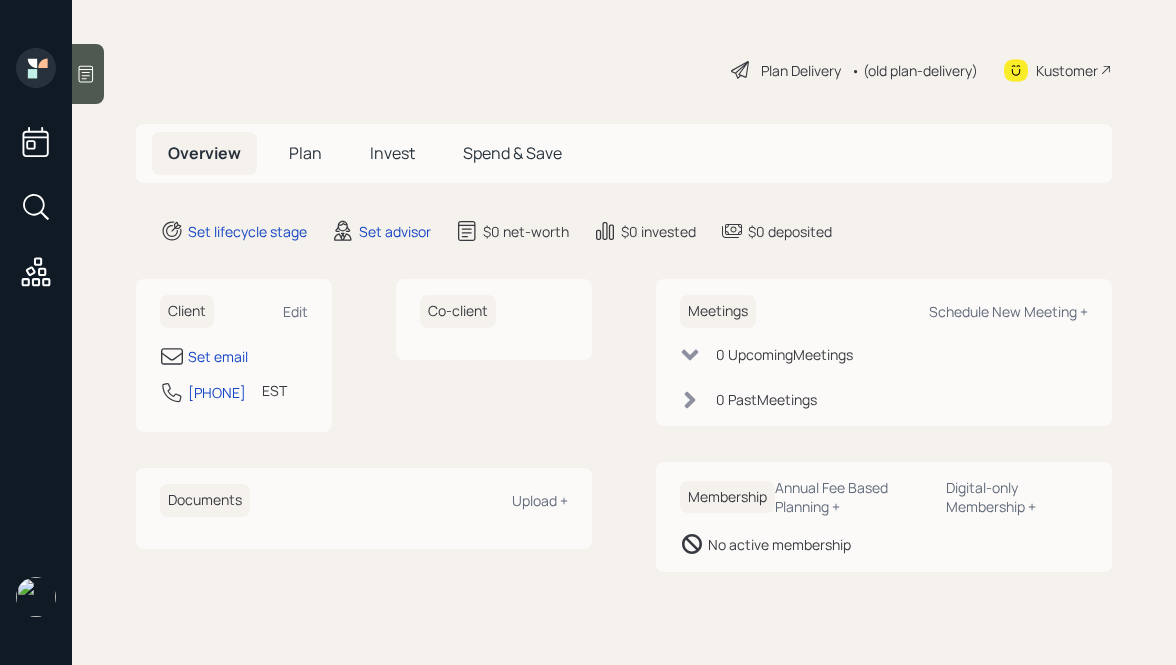 scroll, scrollTop: 0, scrollLeft: 0, axis: both 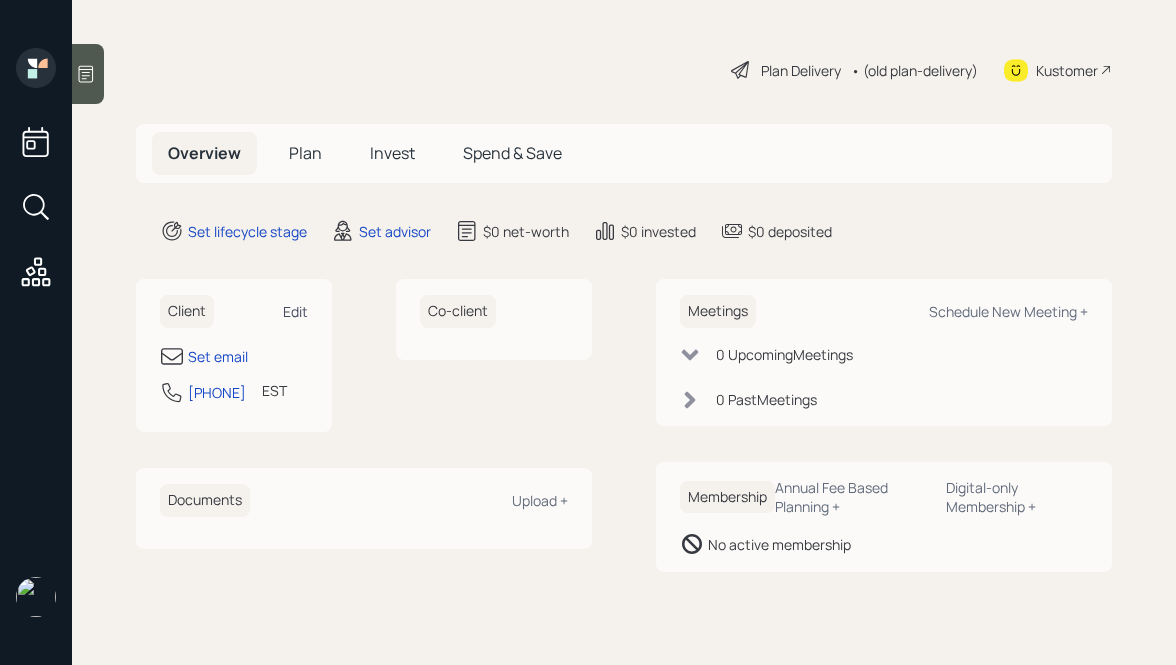 click on "Edit" at bounding box center [295, 311] 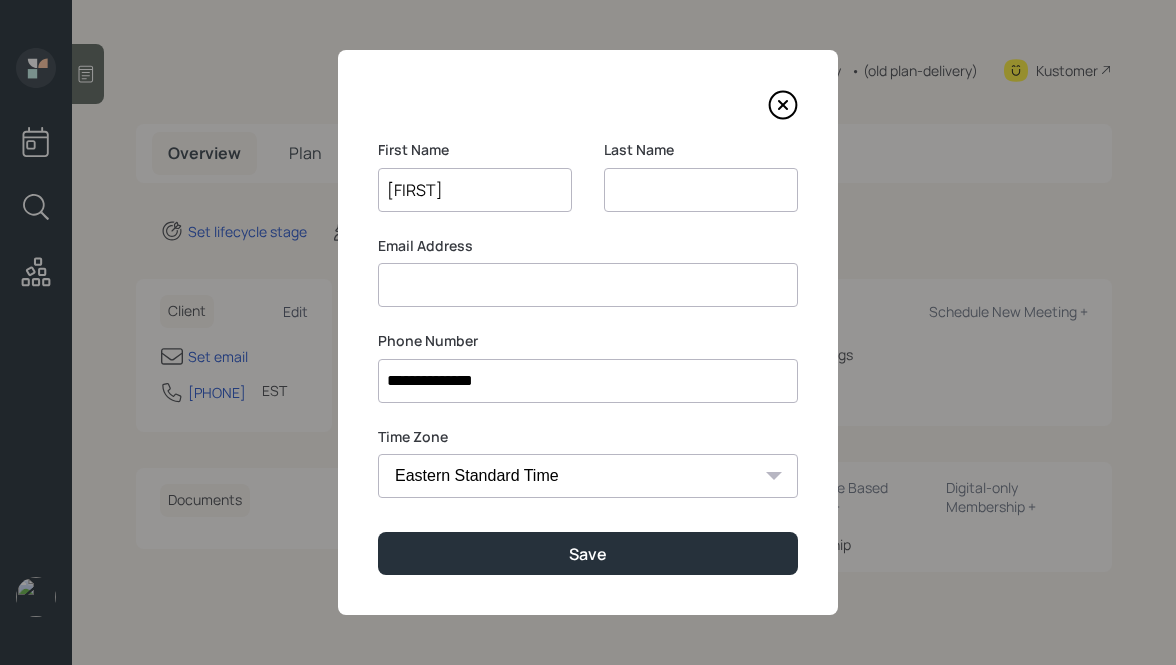 type on "[FIRST]" 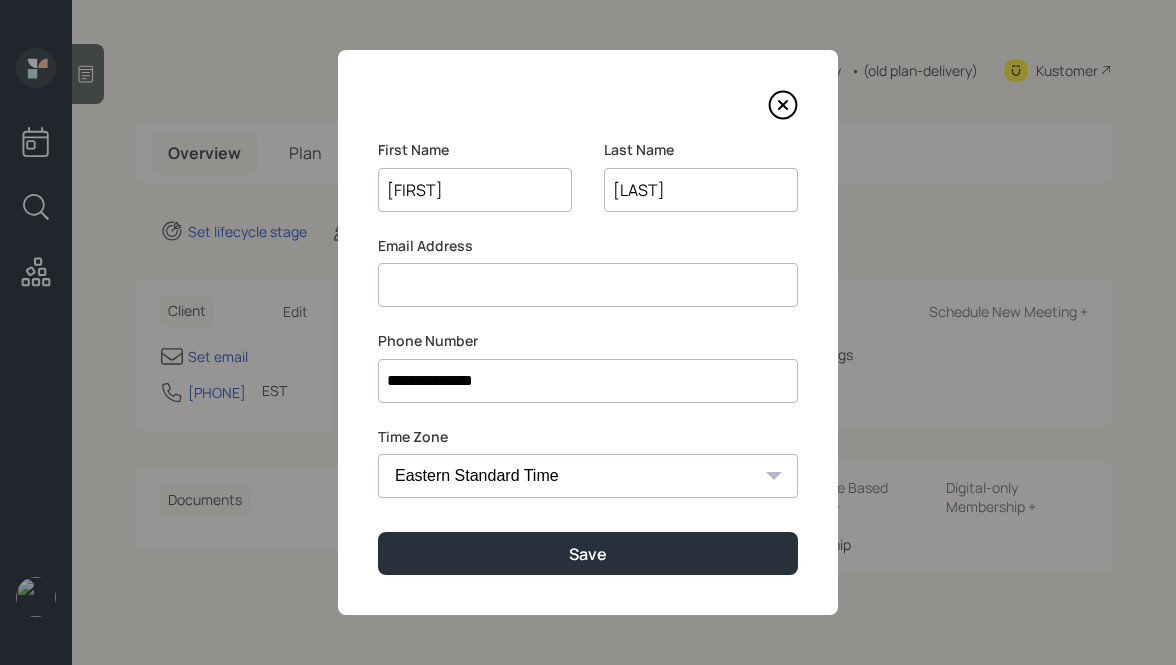type on "[LAST]" 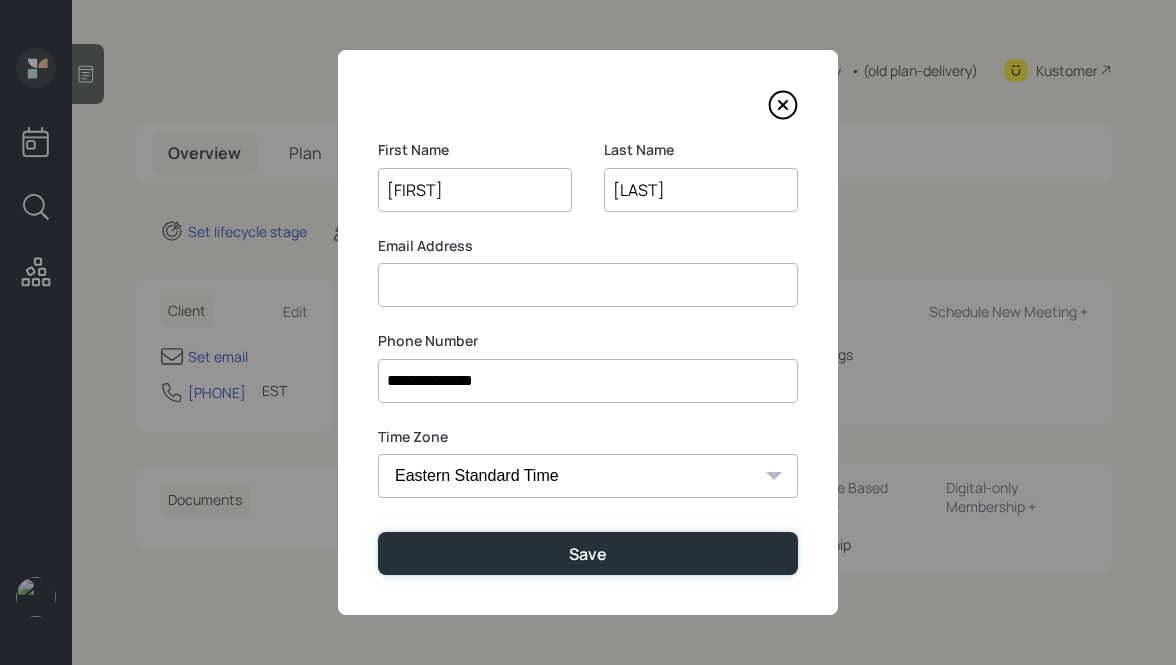 type 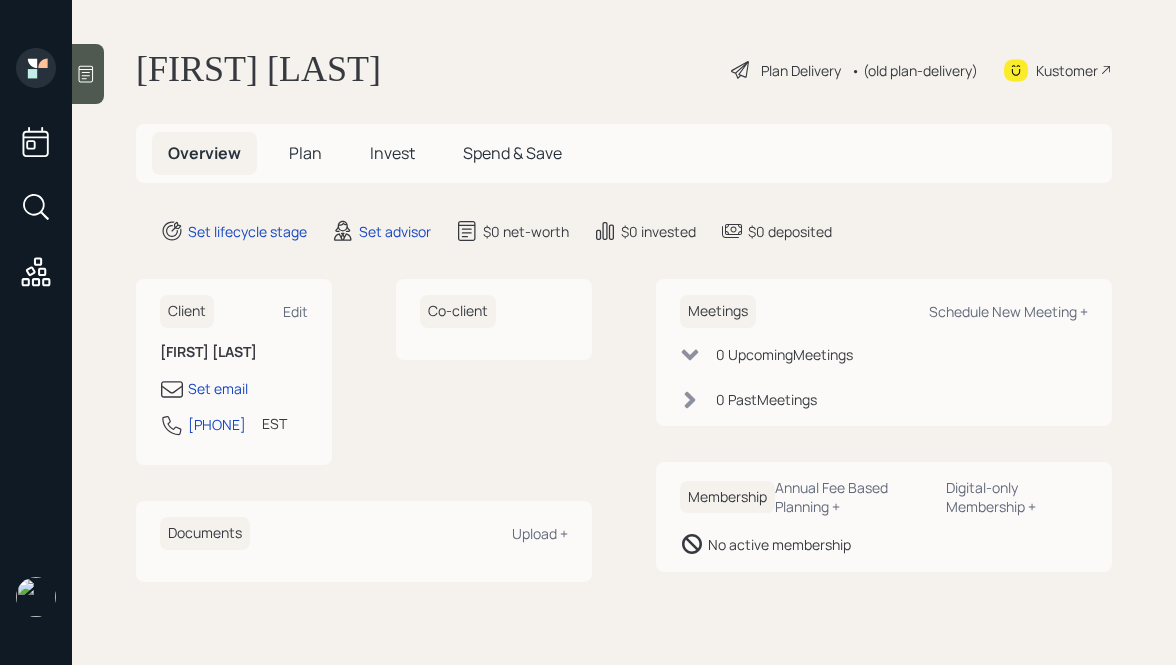 click at bounding box center [88, 74] 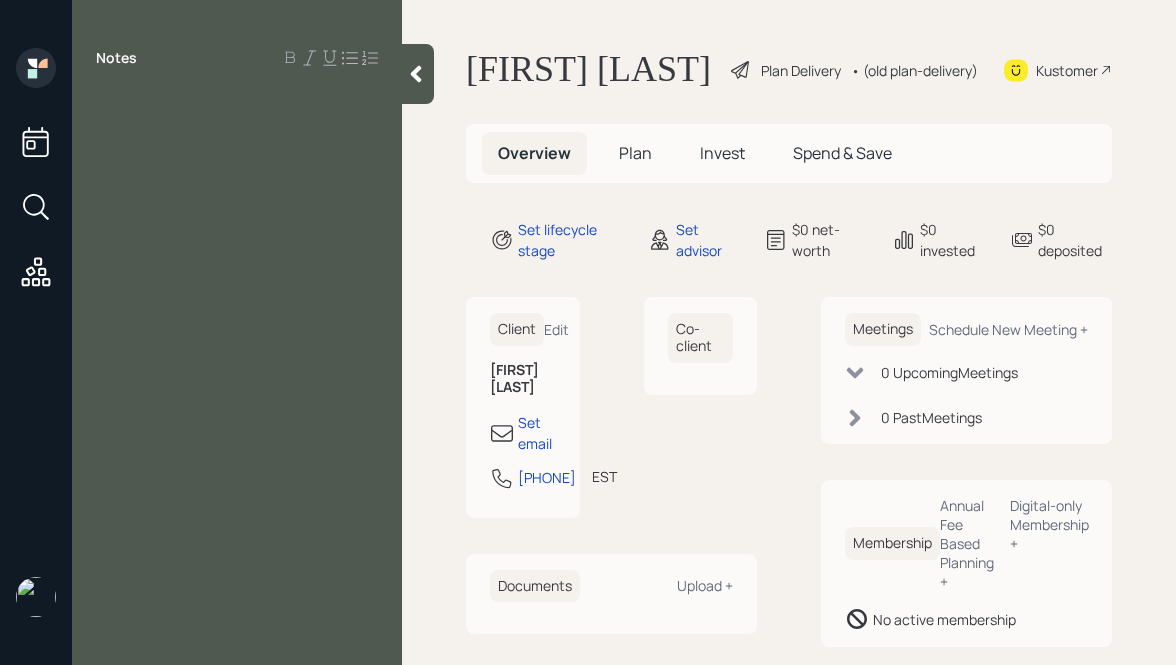 click on "Notes" at bounding box center [237, 58] 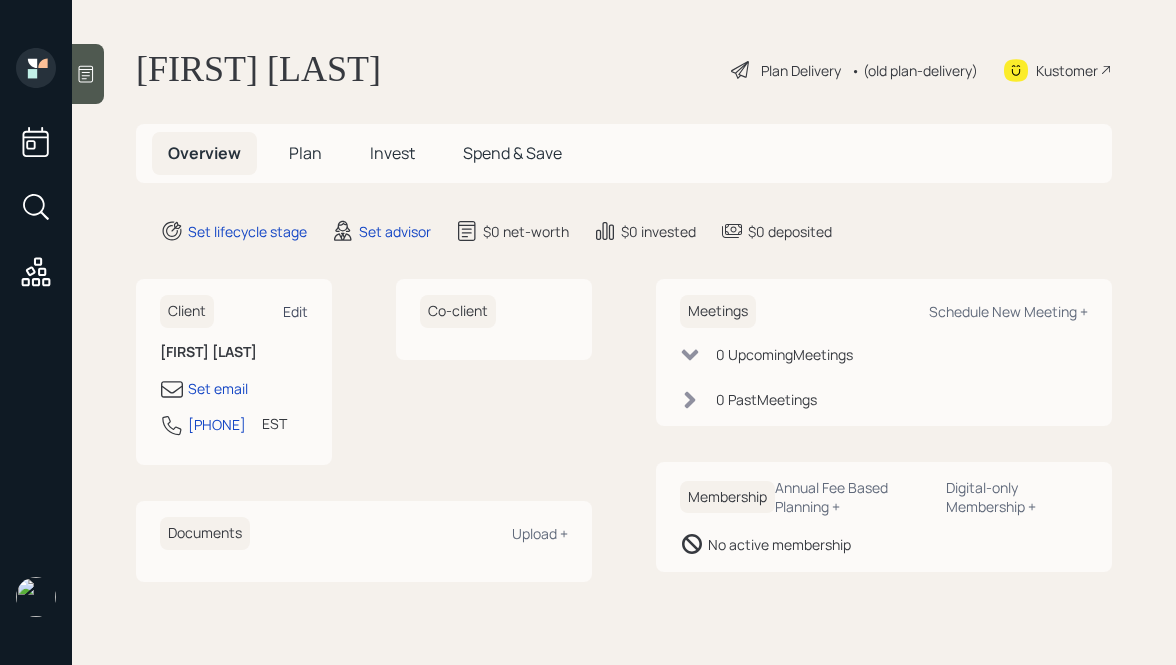 click on "Edit" at bounding box center [295, 311] 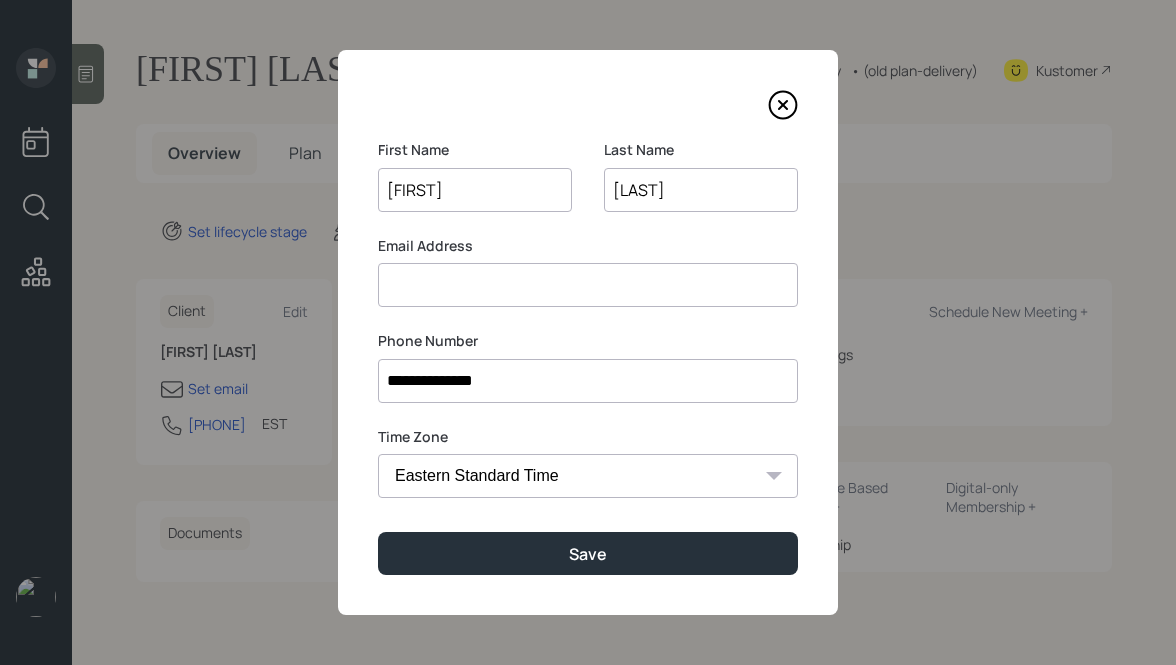 click at bounding box center [588, 285] 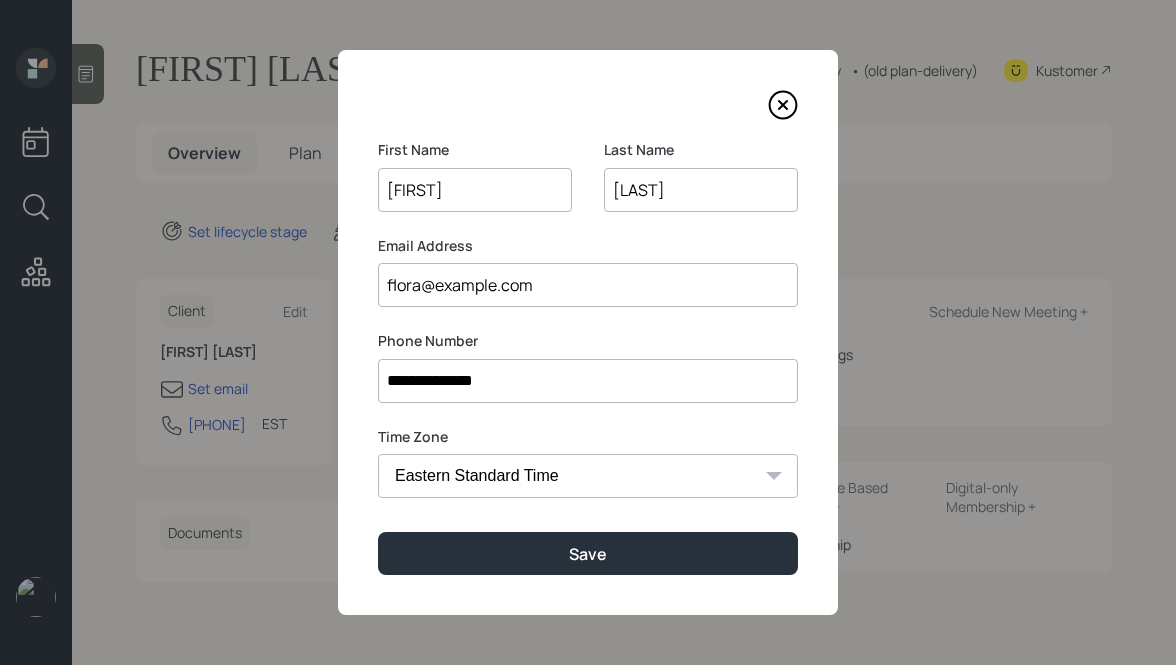 type on "flora@example.com" 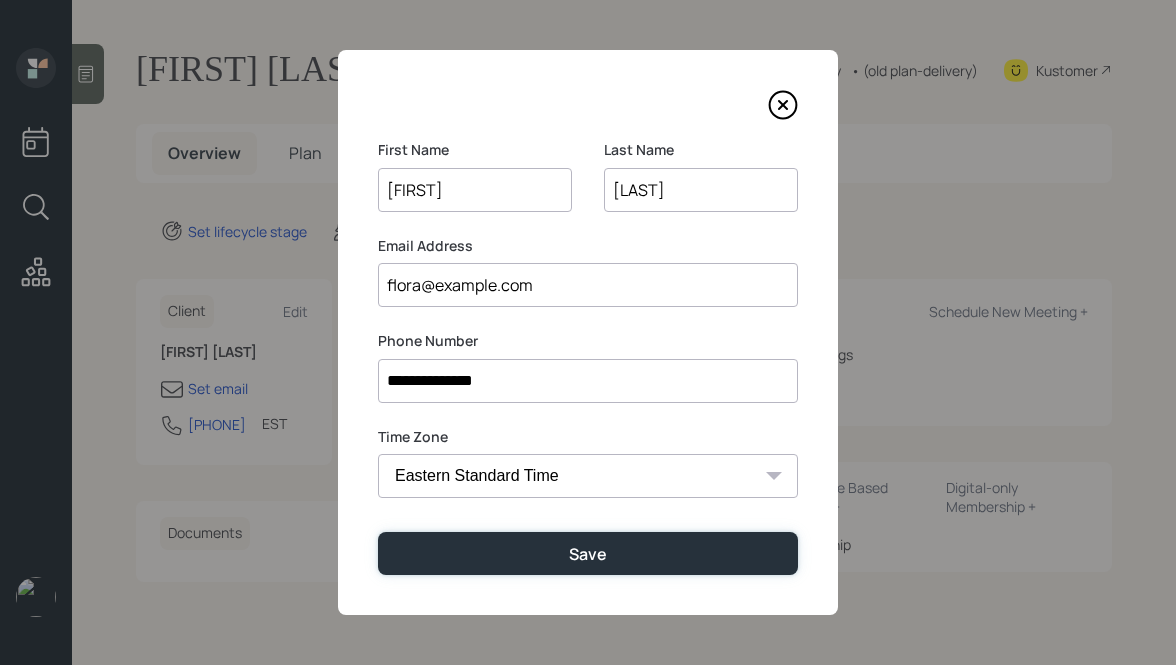 type 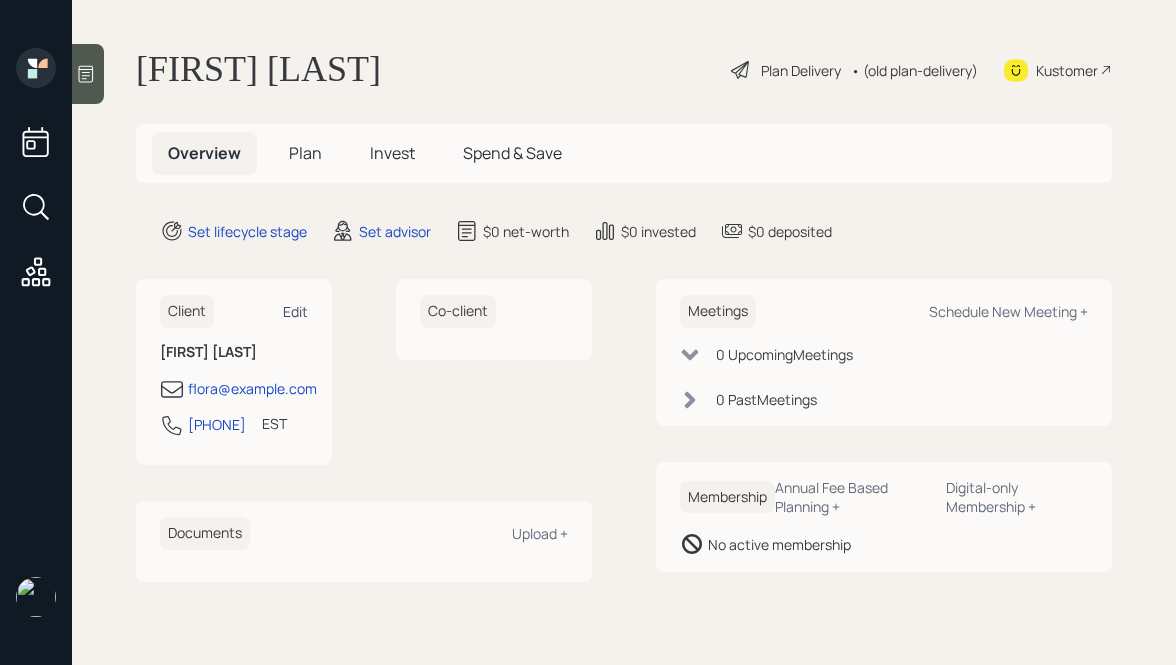 click on "Edit" at bounding box center (295, 311) 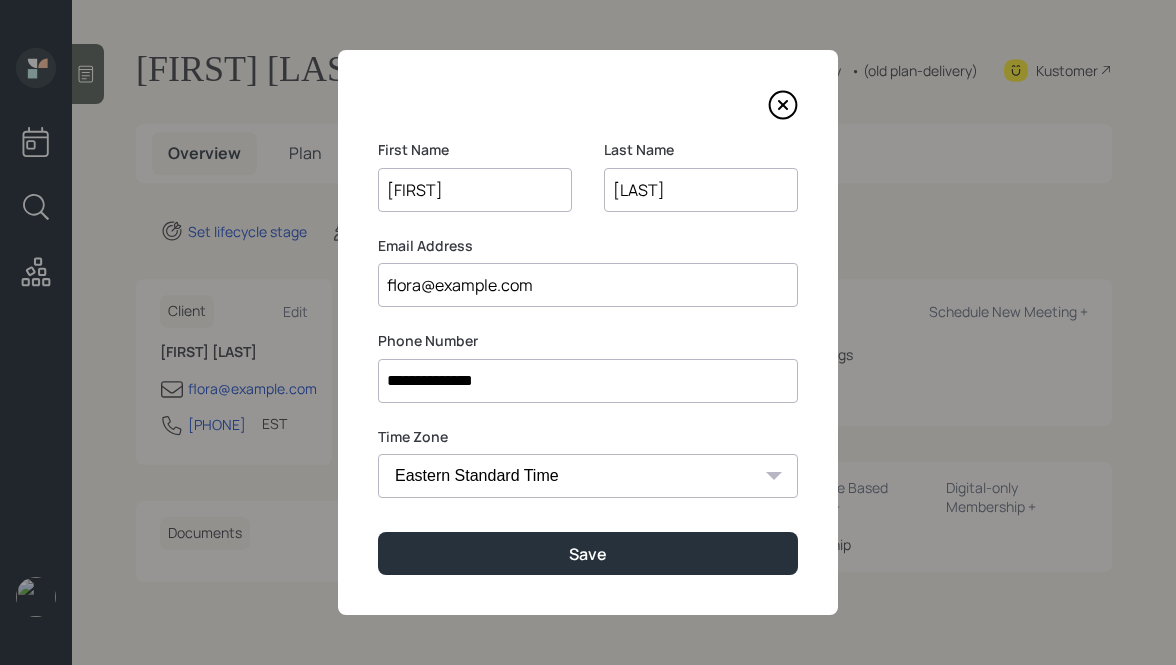 click on "flora@example.com" at bounding box center [588, 285] 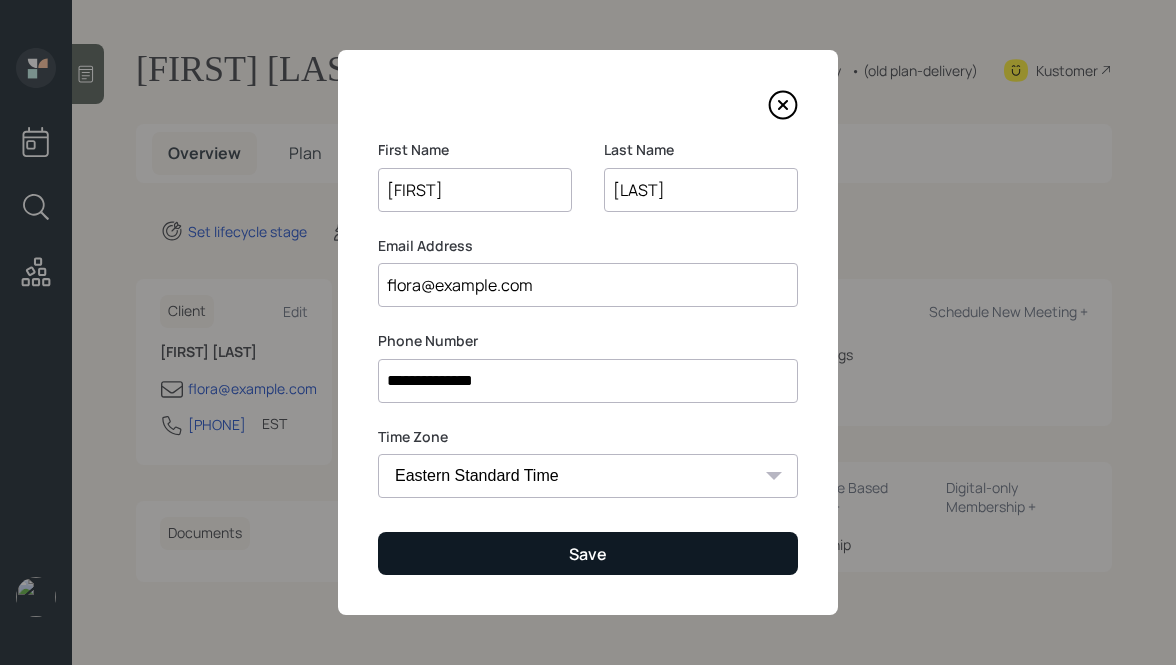 type on "flora@example.com" 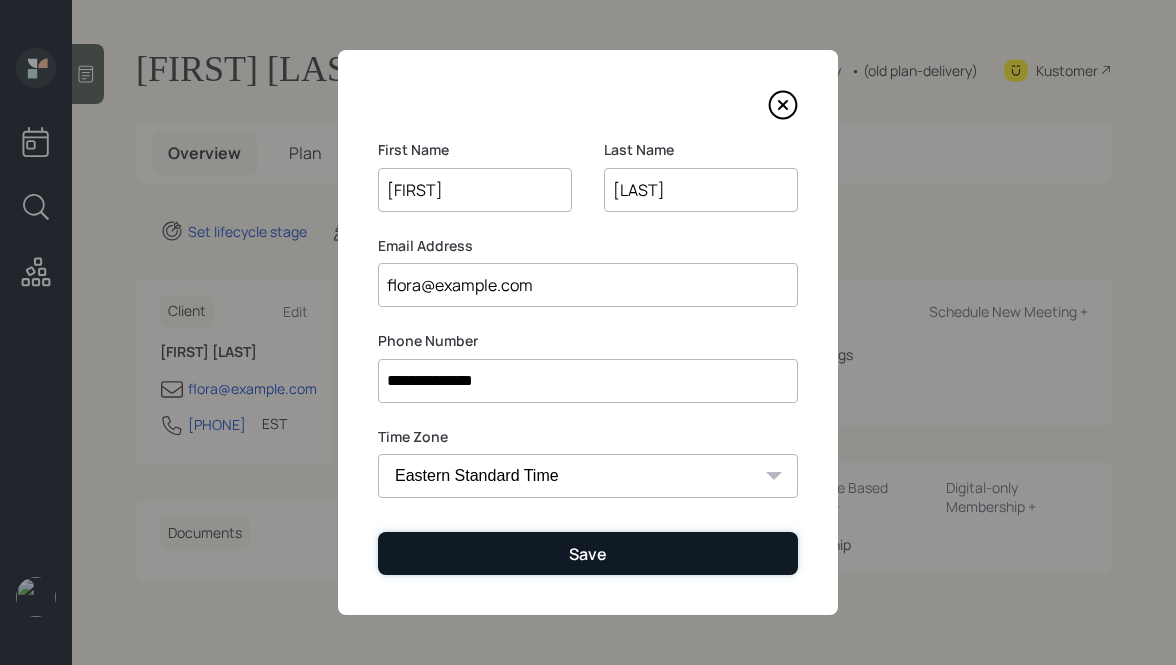 click on "Save" at bounding box center (588, 553) 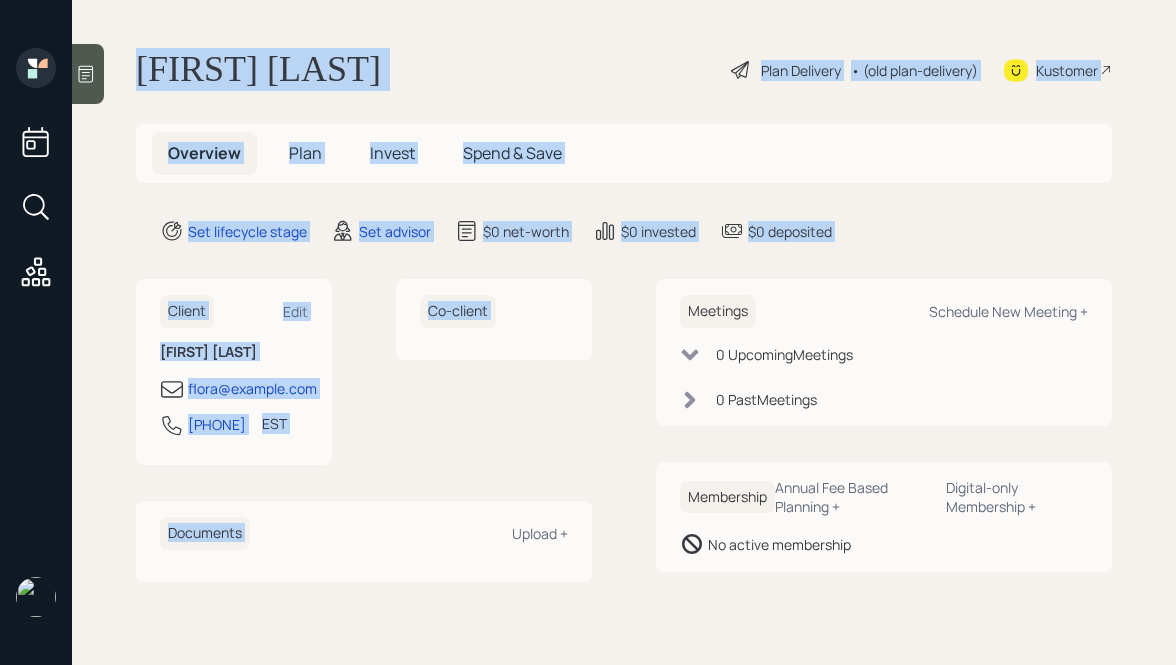 drag, startPoint x: 126, startPoint y: 46, endPoint x: 502, endPoint y: 521, distance: 605.8061 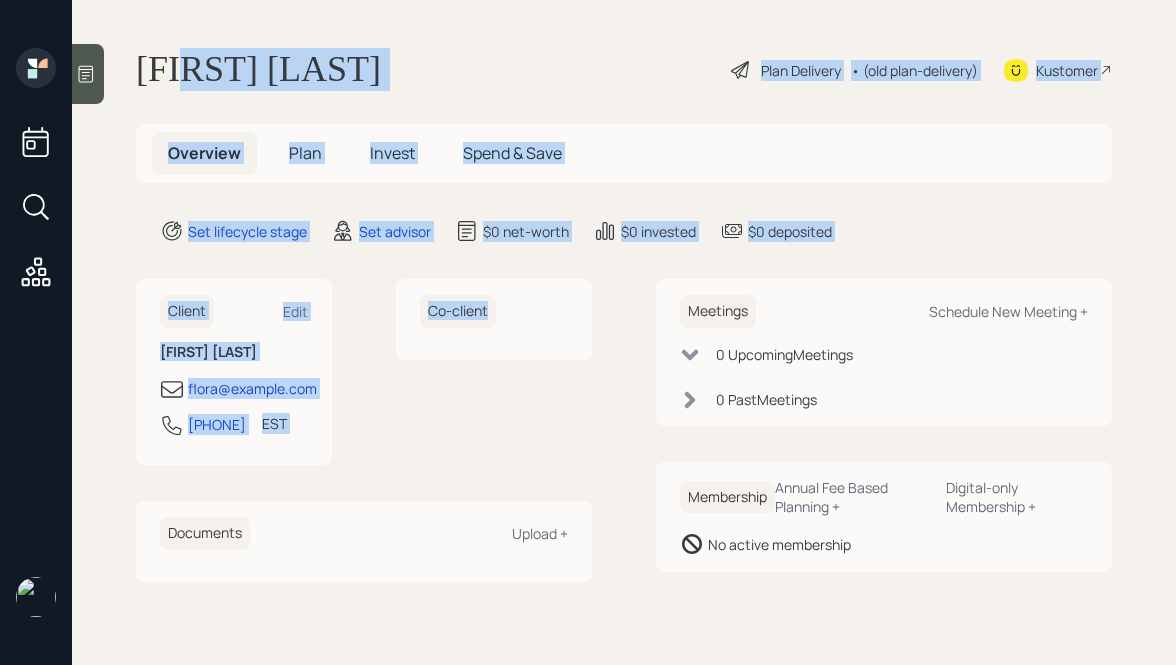 drag, startPoint x: 479, startPoint y: 478, endPoint x: 188, endPoint y: 67, distance: 503.5891 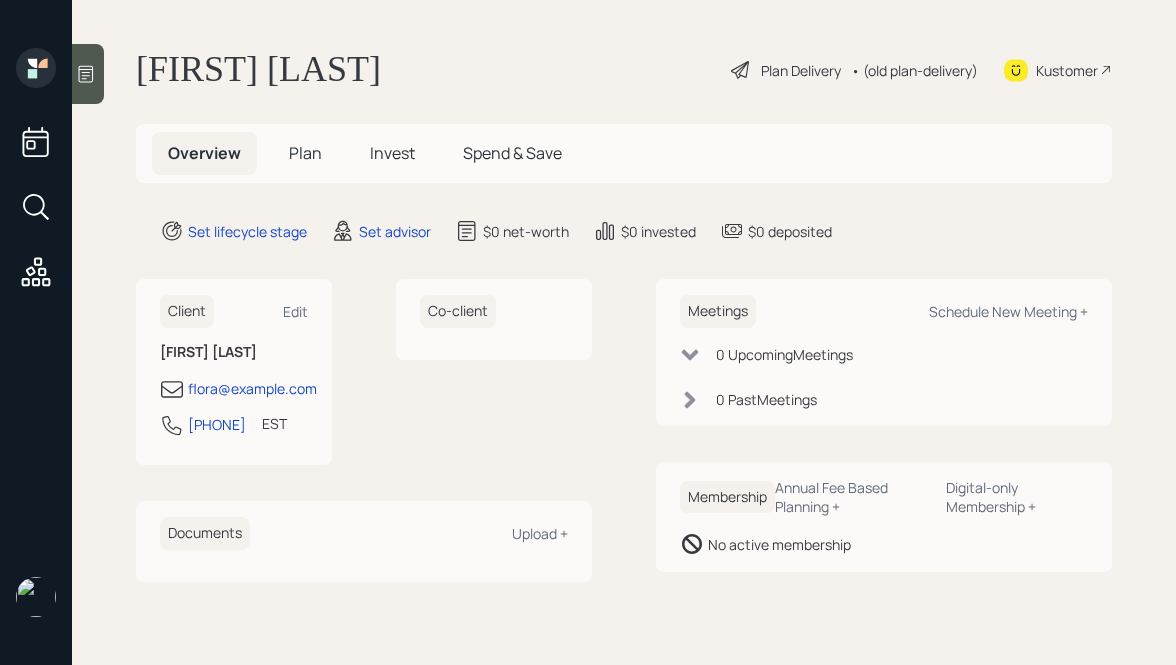 click at bounding box center [86, 74] 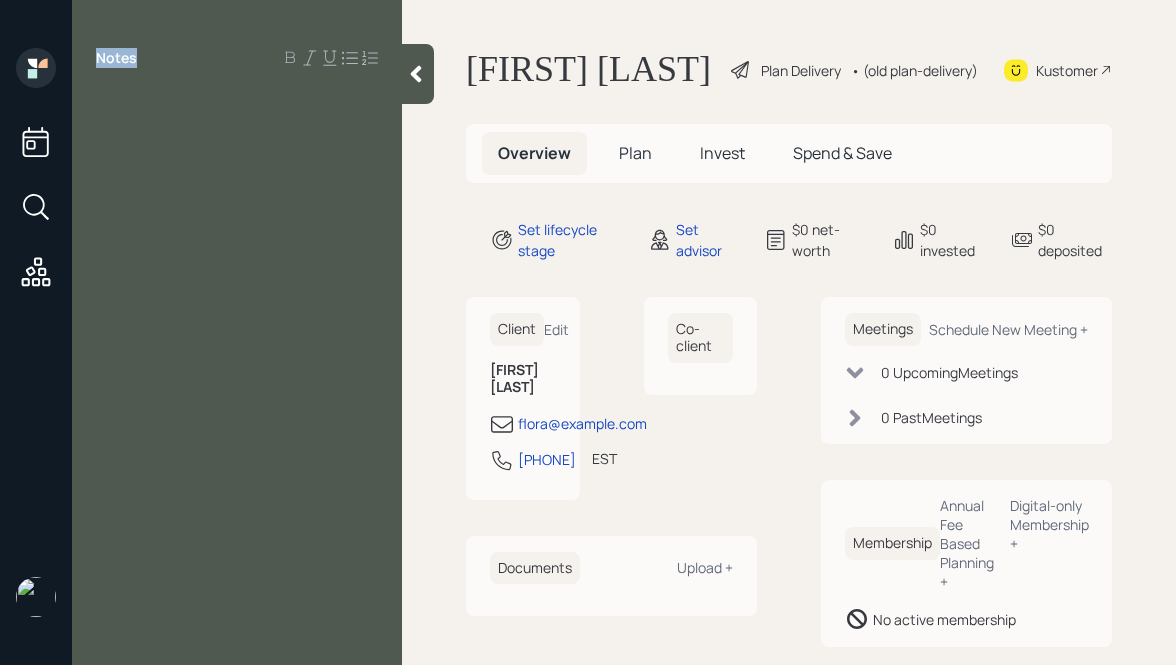 drag, startPoint x: 94, startPoint y: 52, endPoint x: 179, endPoint y: 87, distance: 91.92388 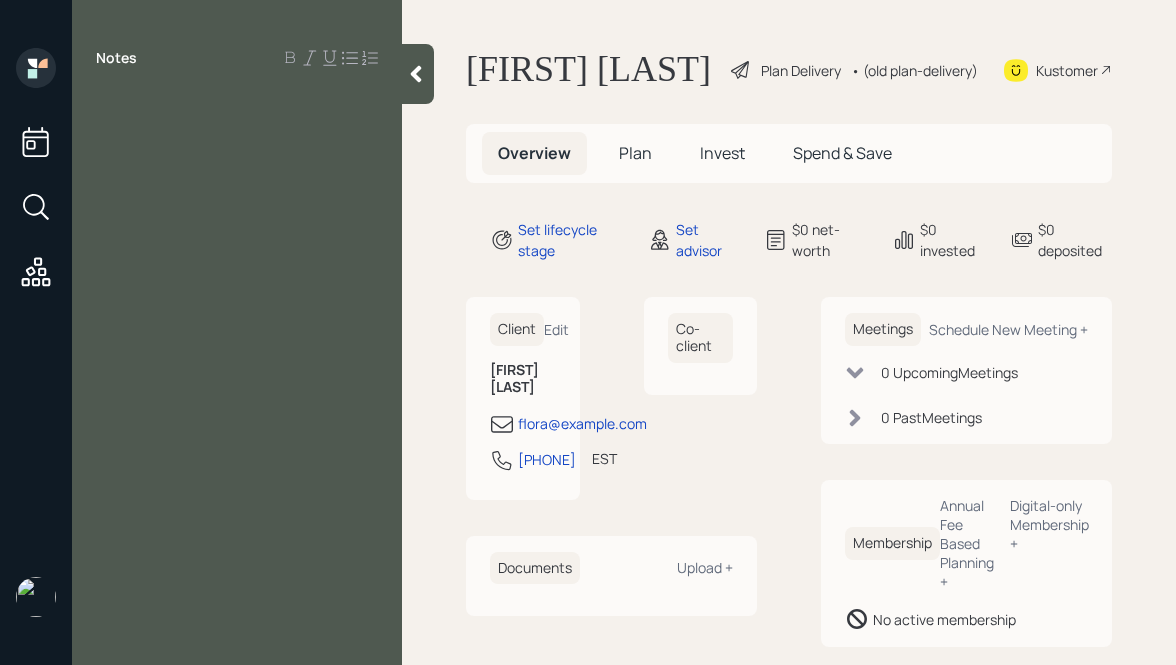 click on "Notes" at bounding box center (237, 344) 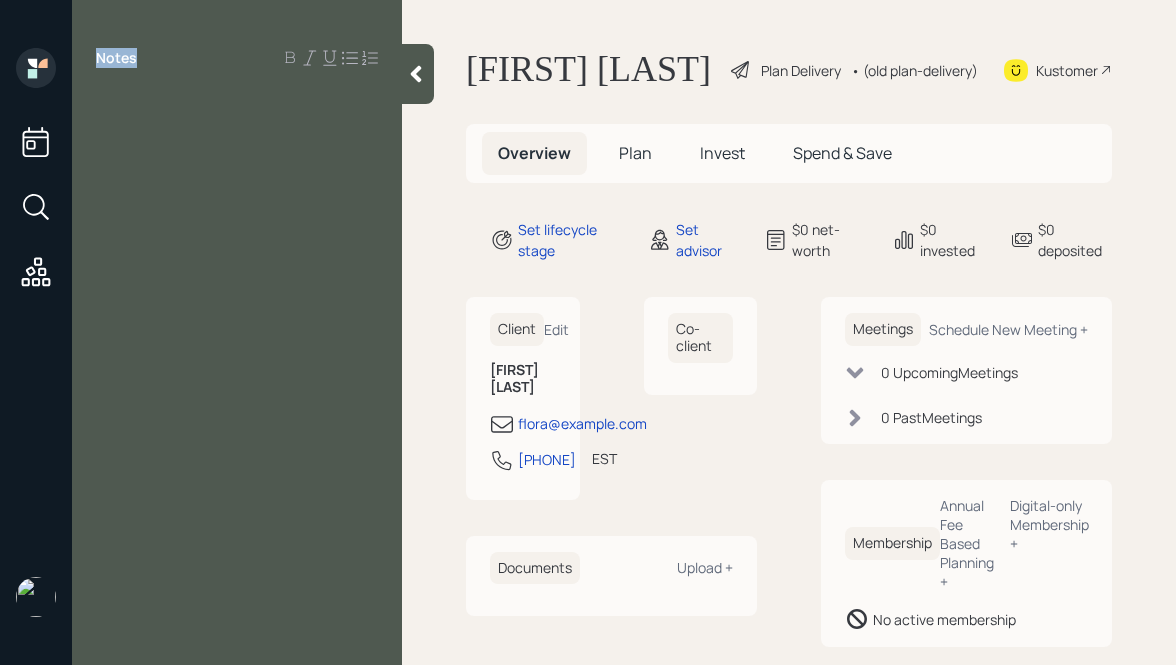 drag, startPoint x: 96, startPoint y: 56, endPoint x: 153, endPoint y: 64, distance: 57.558666 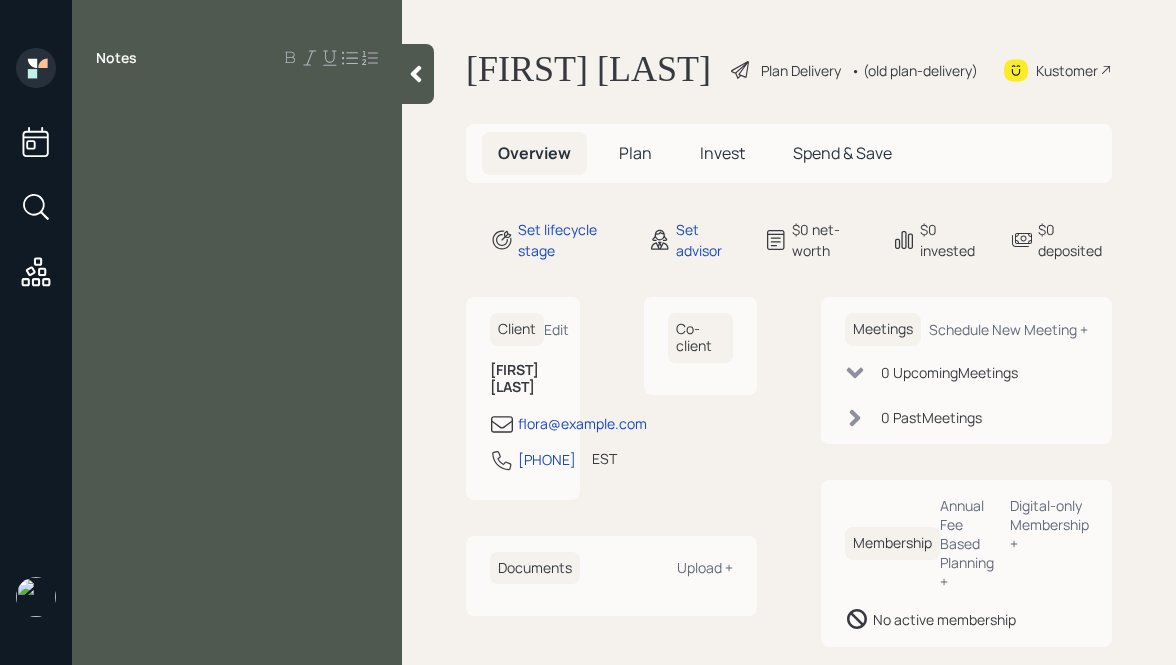 click at bounding box center (237, 103) 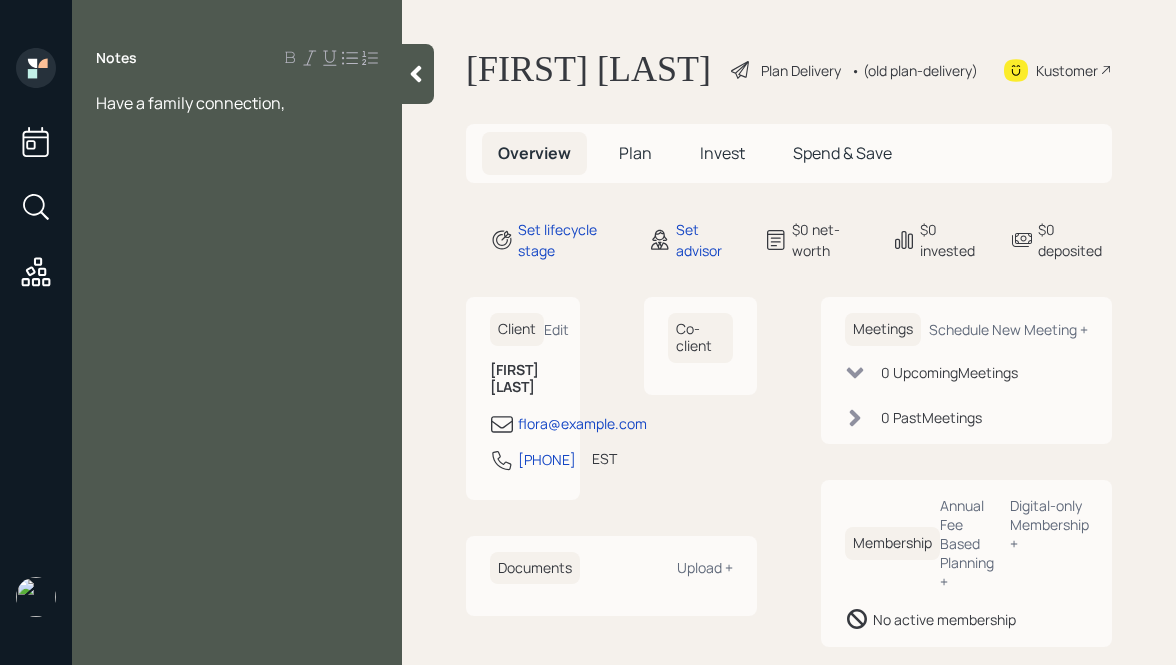 click on "Have a family connection," at bounding box center (237, 103) 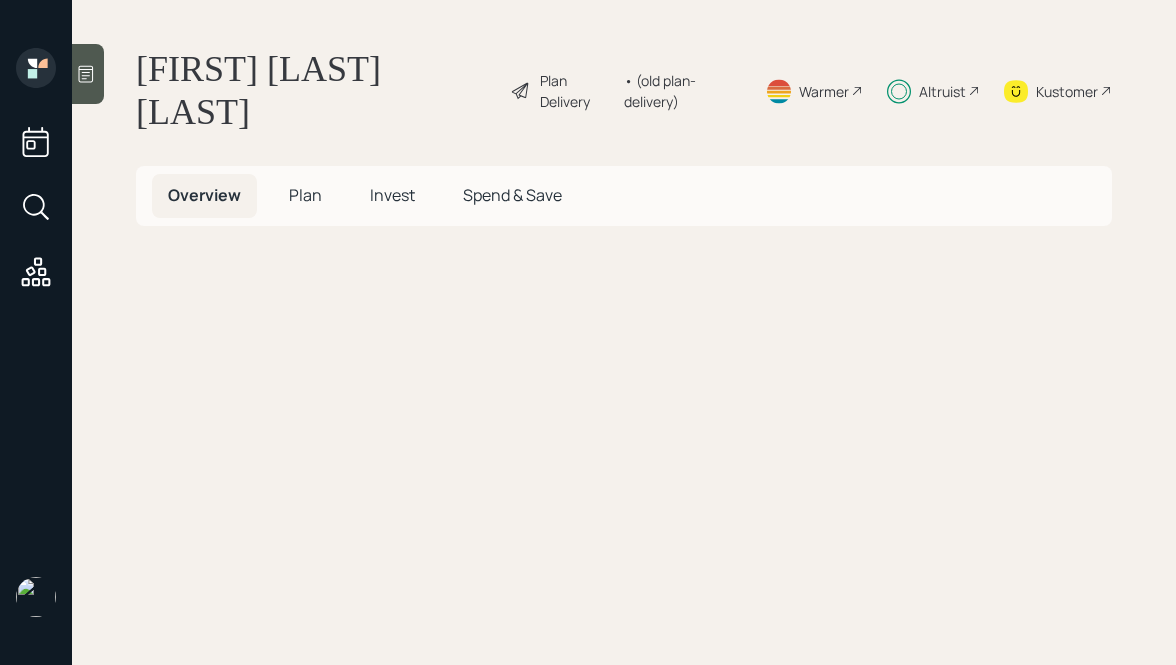 scroll, scrollTop: 0, scrollLeft: 0, axis: both 